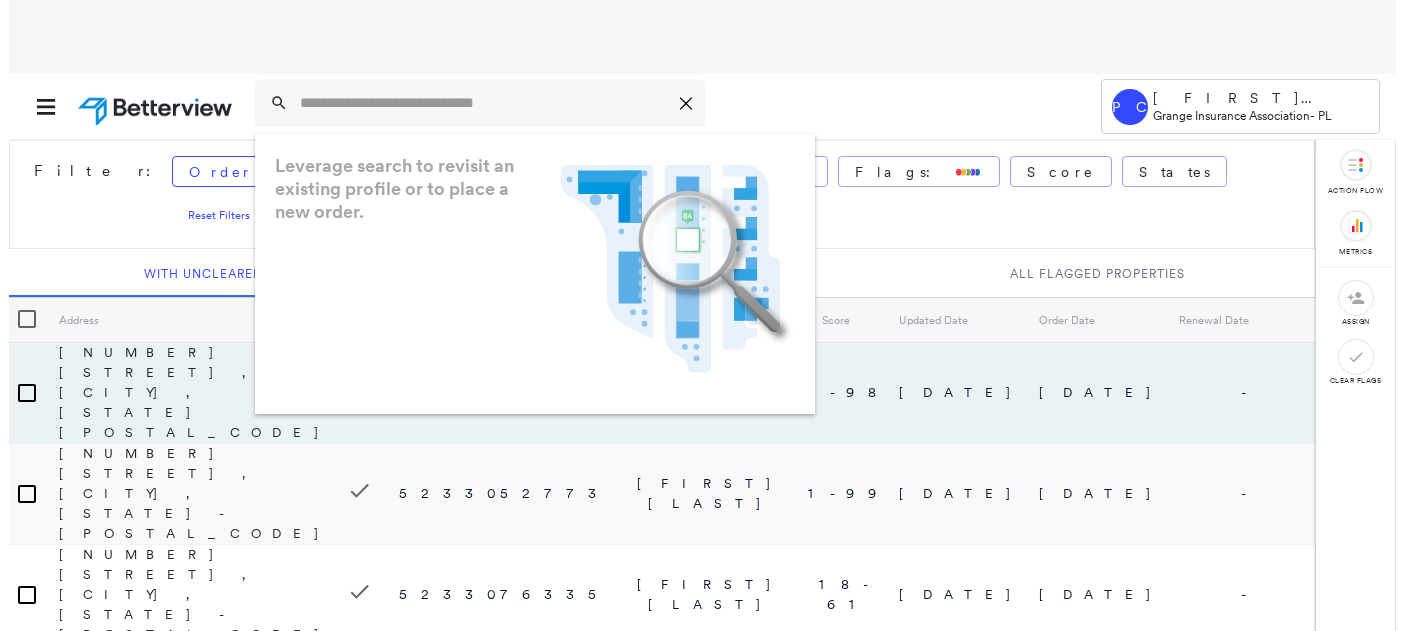 scroll, scrollTop: 0, scrollLeft: 0, axis: both 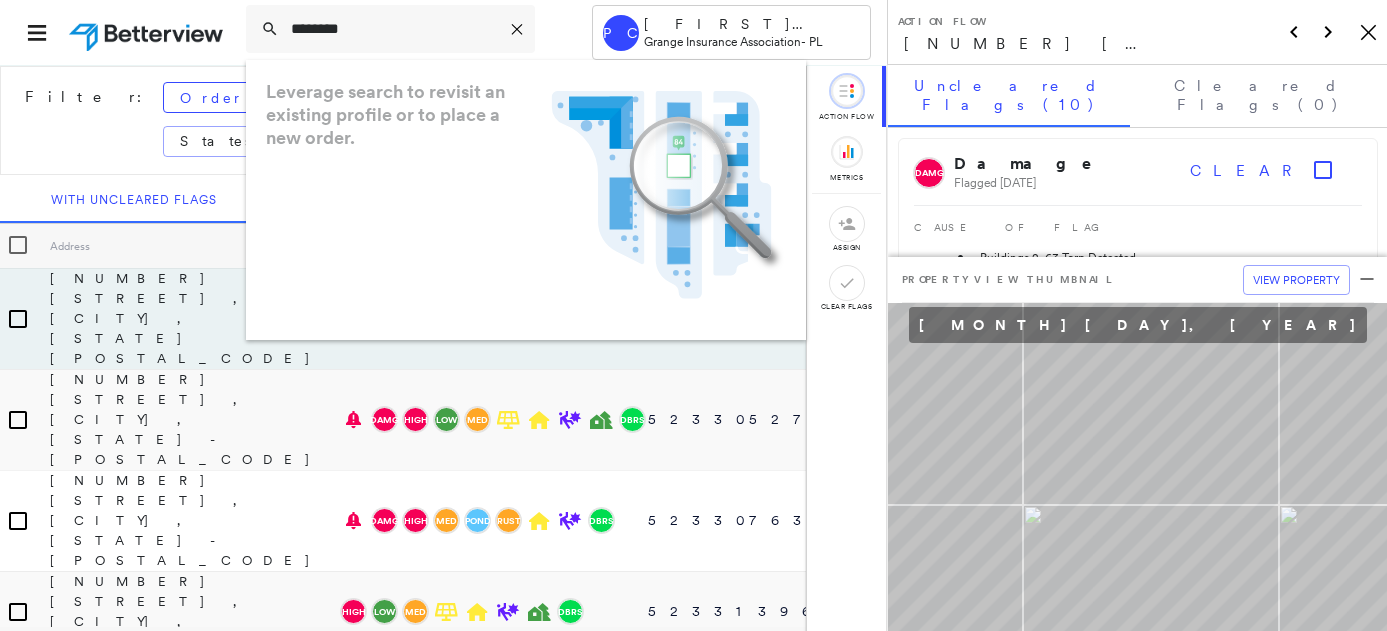 type on "*********" 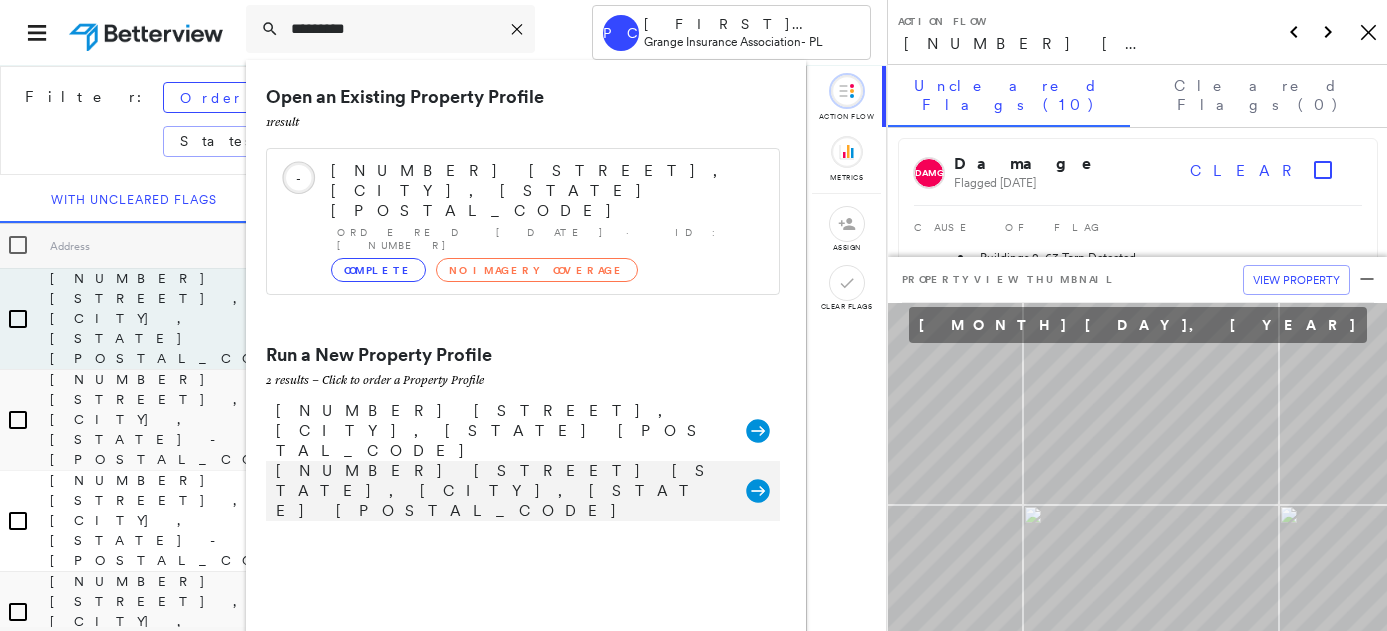 click on "[NUMBER] [STREET] [STATE], [CITY], [STATE] [POSTAL_CODE]" at bounding box center [501, 491] 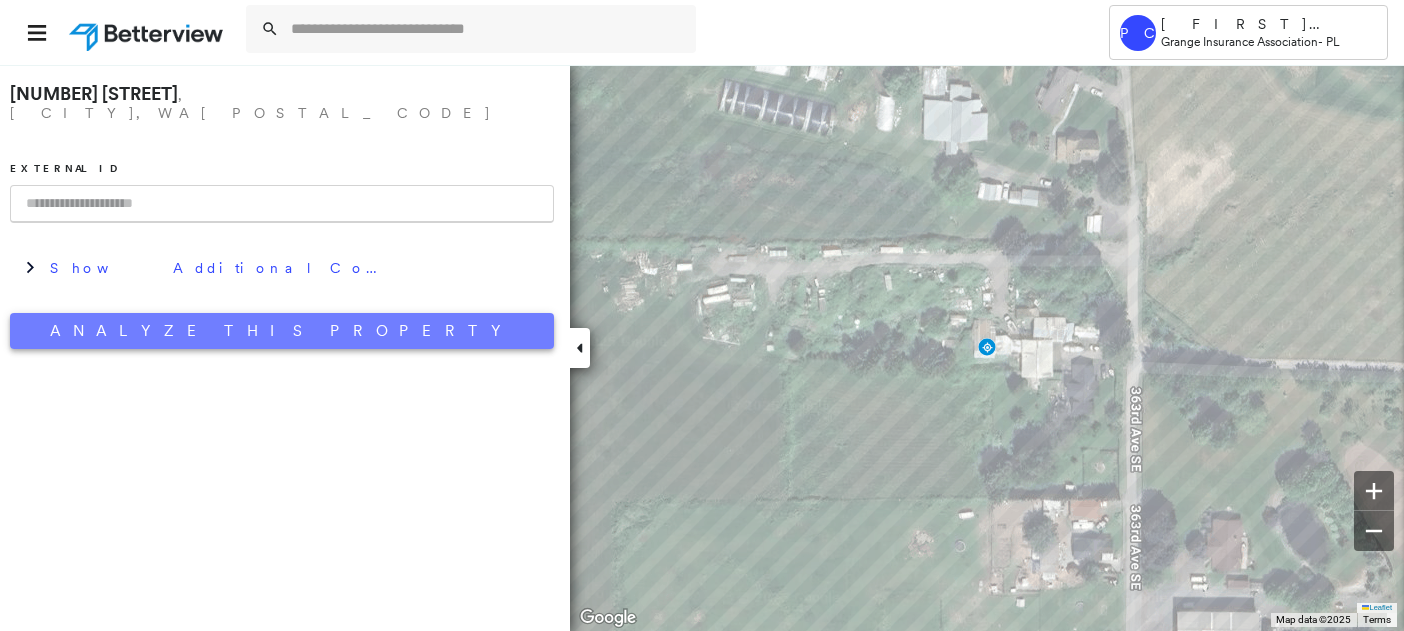 click on "Analyze This Property" at bounding box center (282, 331) 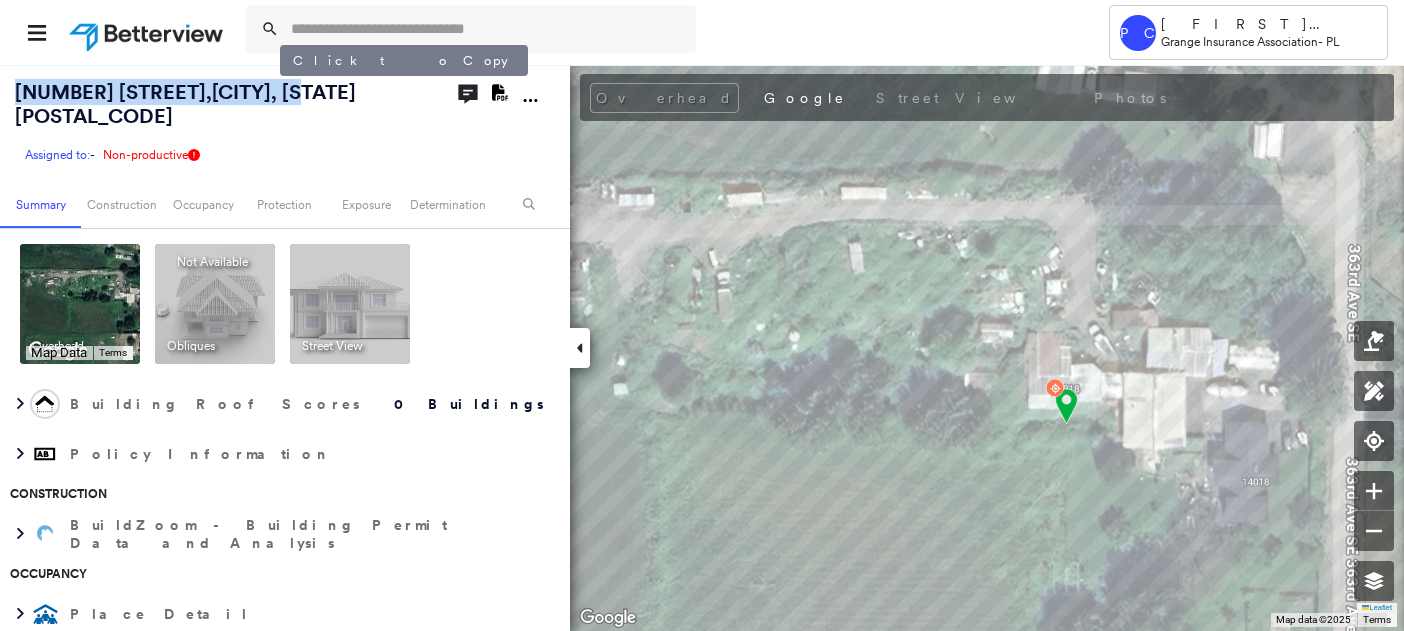 drag, startPoint x: 14, startPoint y: 93, endPoint x: 278, endPoint y: 90, distance: 264.01706 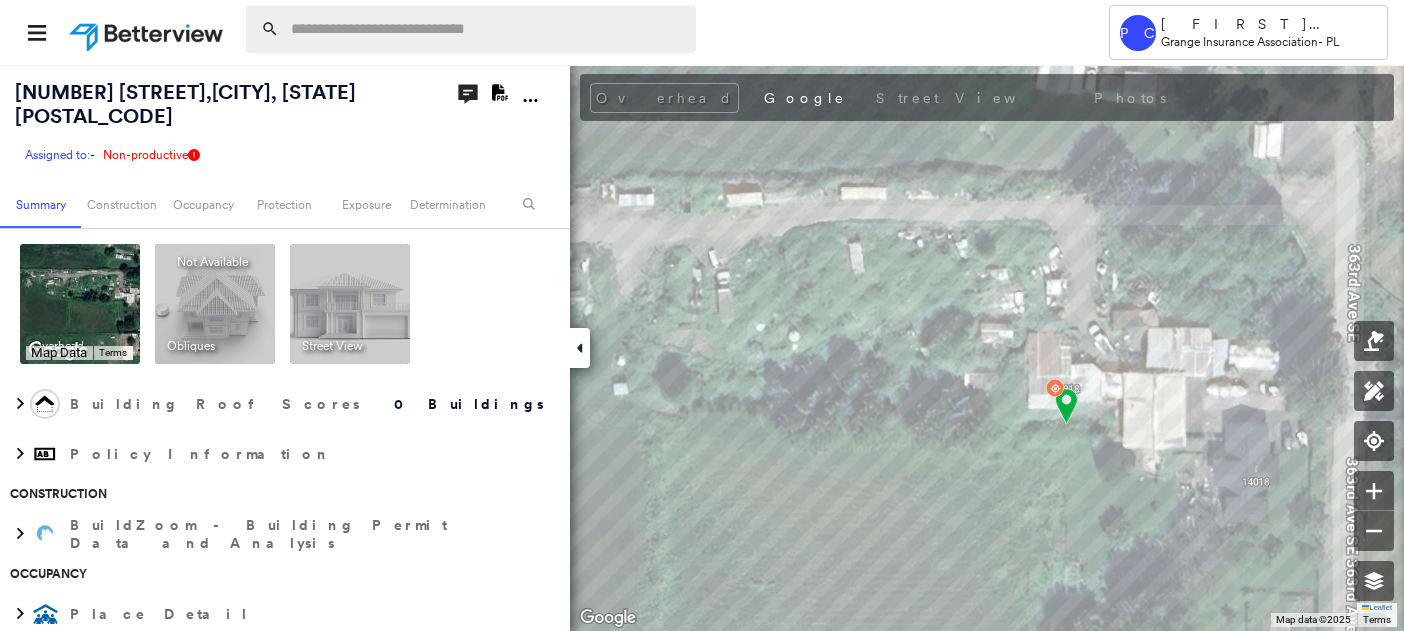 click at bounding box center (487, 29) 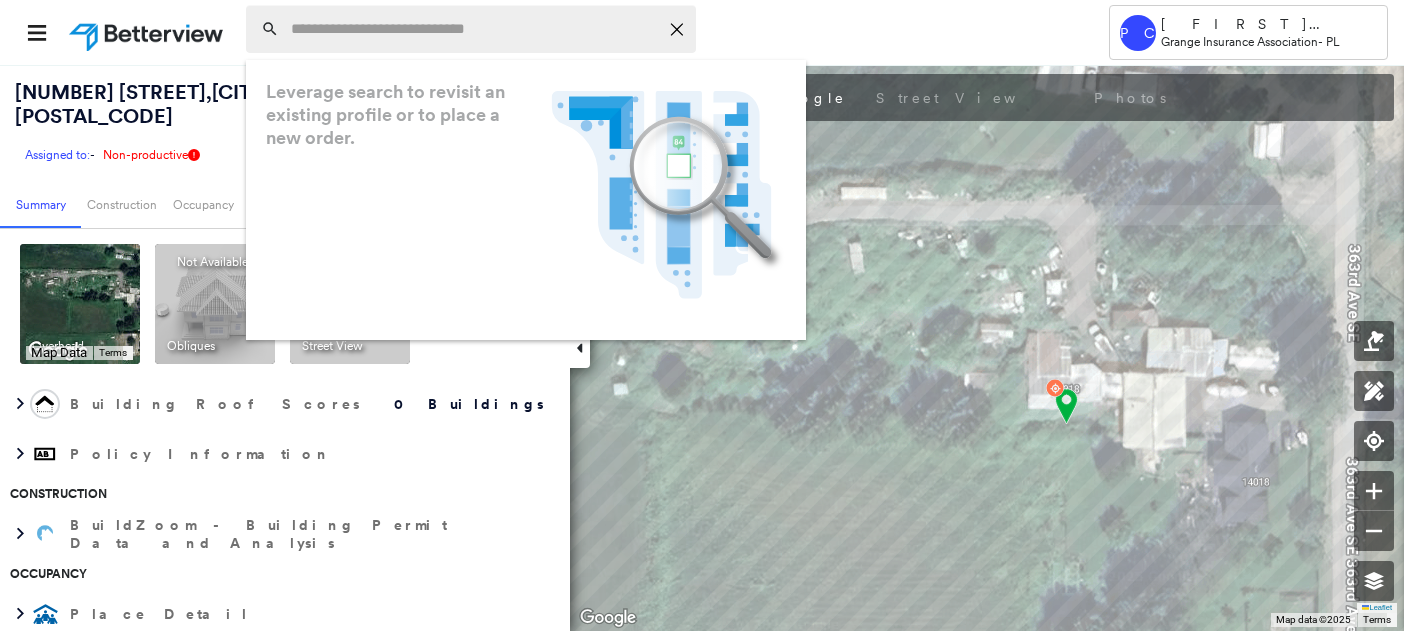 paste on "**********" 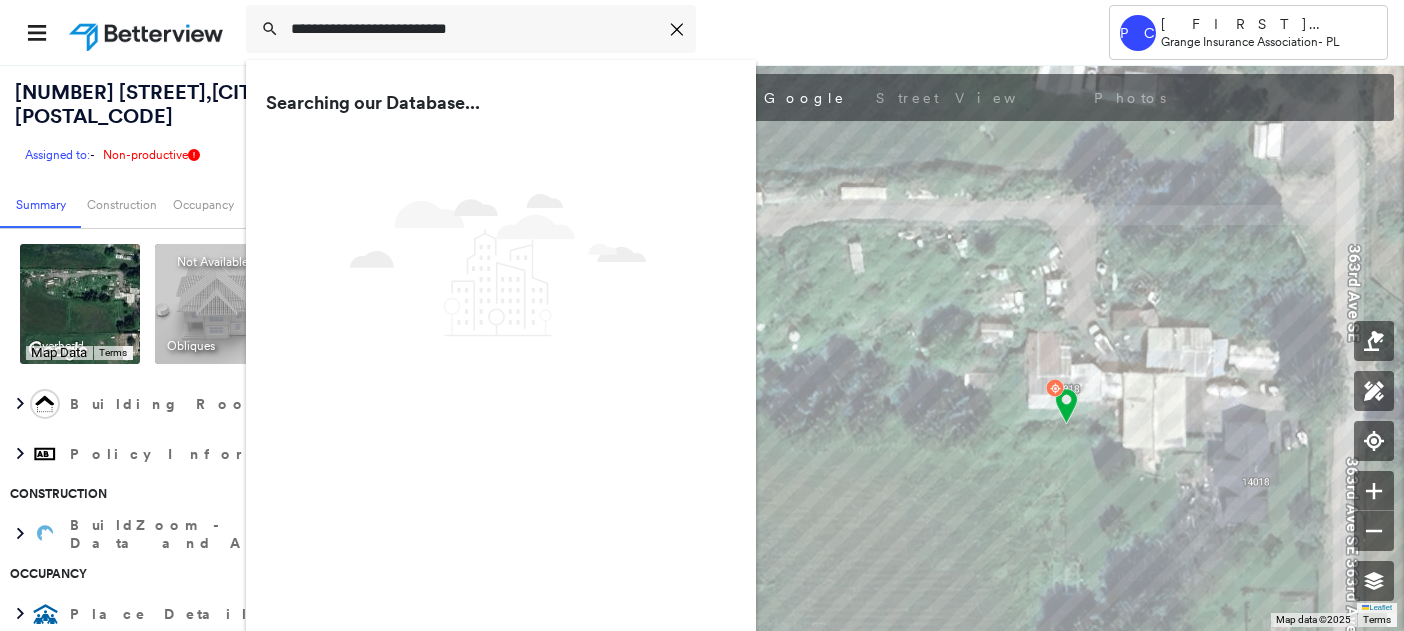 type on "**********" 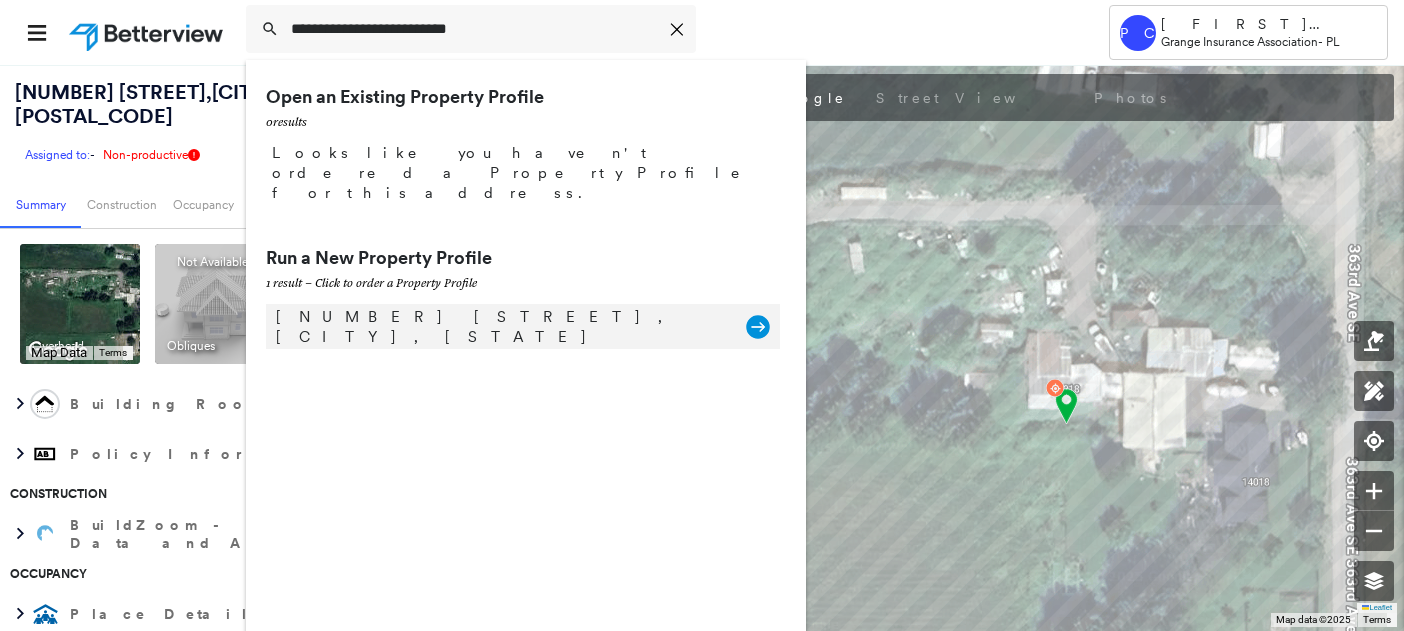 click on "[NUMBER] [STREET], [CITY], [STATE]" at bounding box center (501, 327) 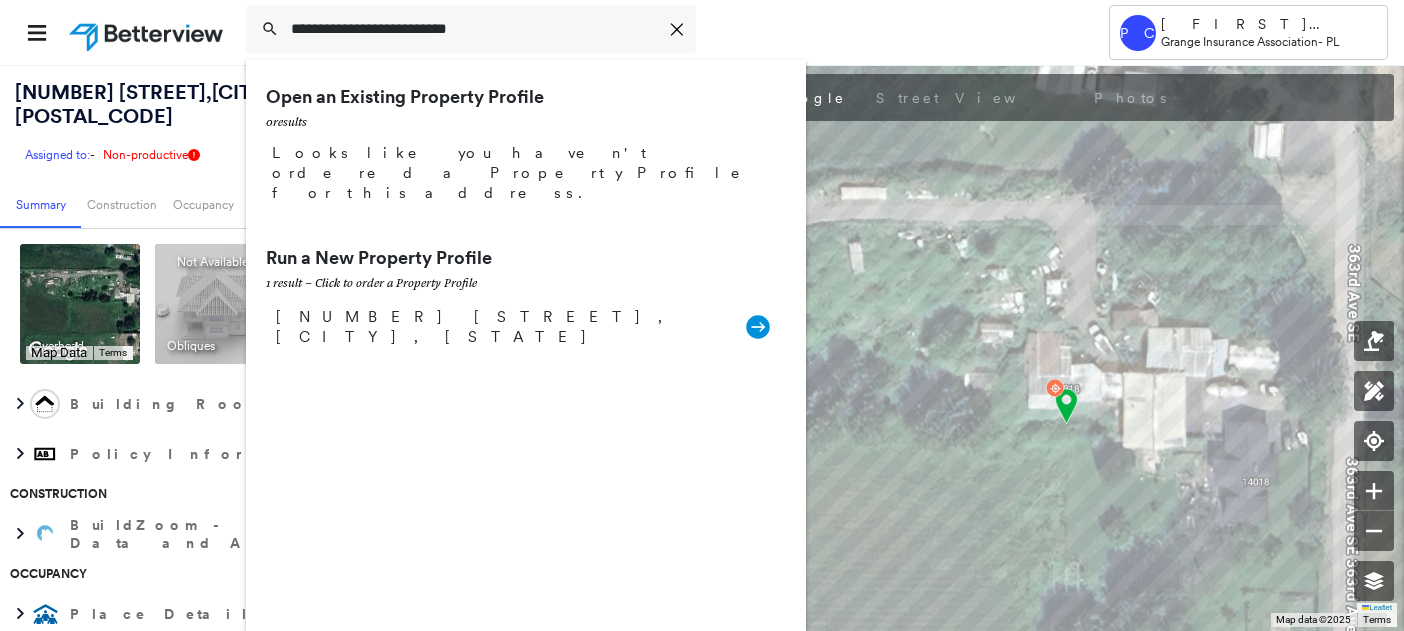 type 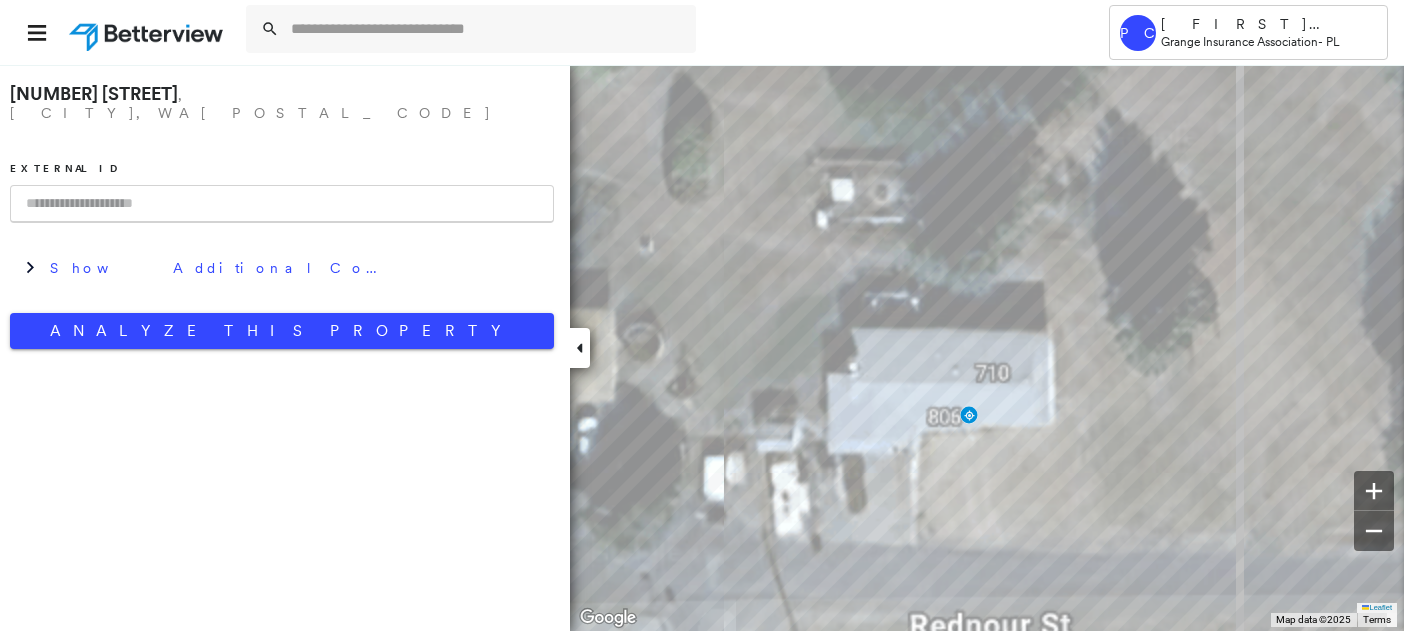 click at bounding box center [282, 204] 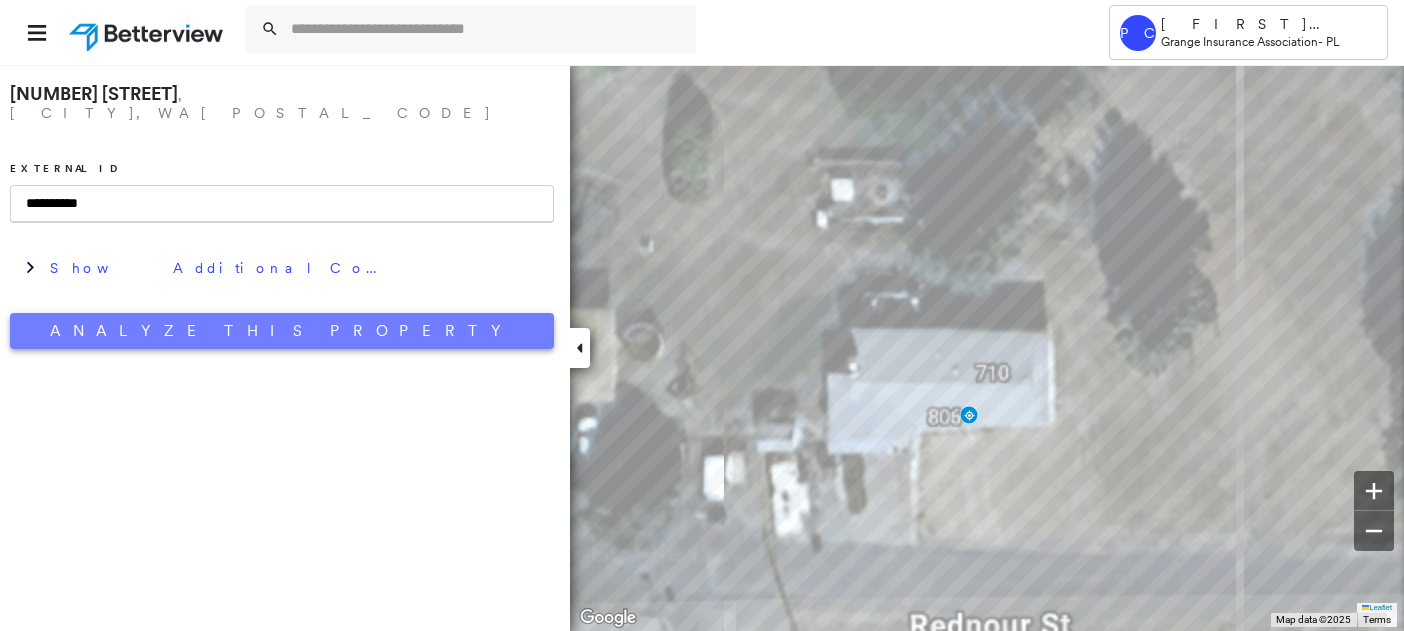 type on "**********" 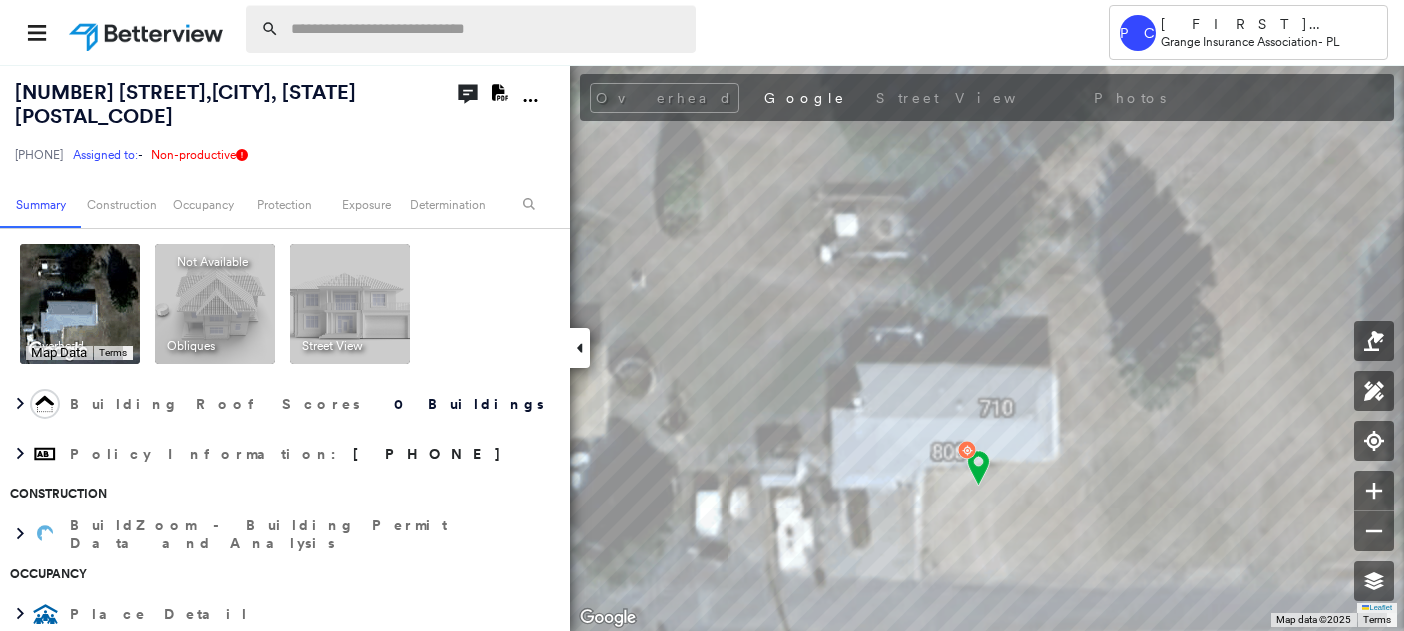 drag, startPoint x: 486, startPoint y: 35, endPoint x: 467, endPoint y: 26, distance: 21.023796 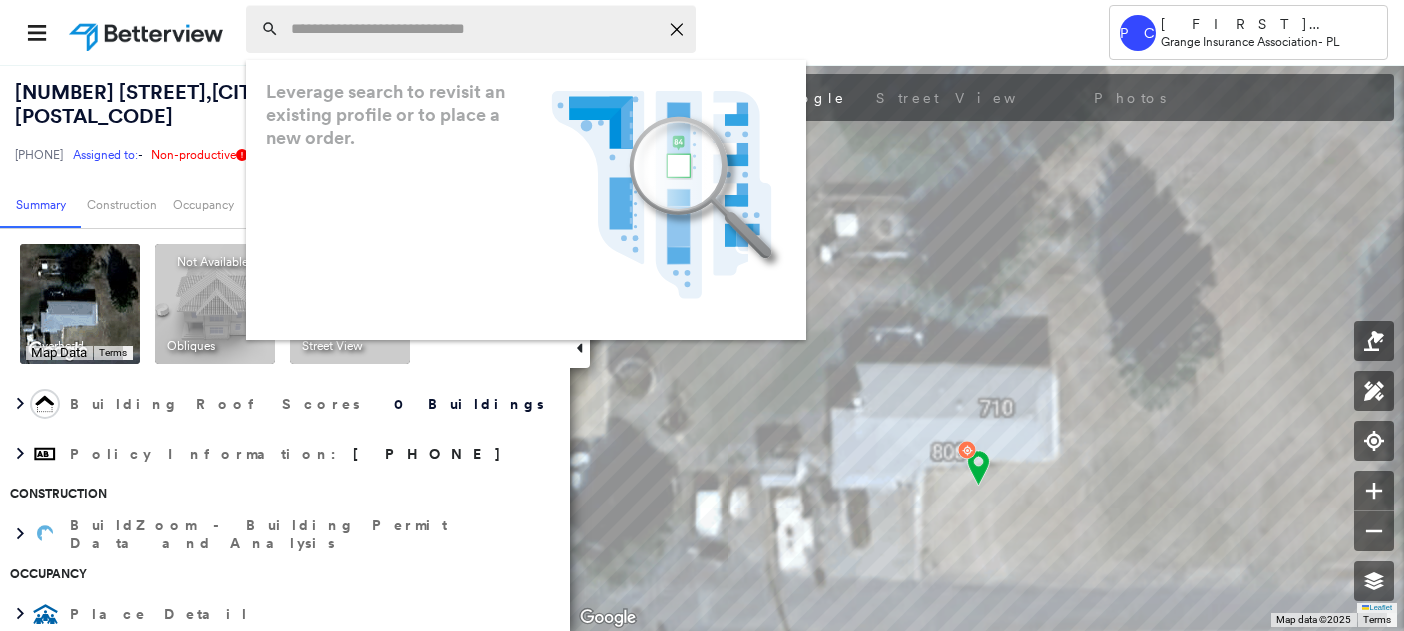 paste on "**********" 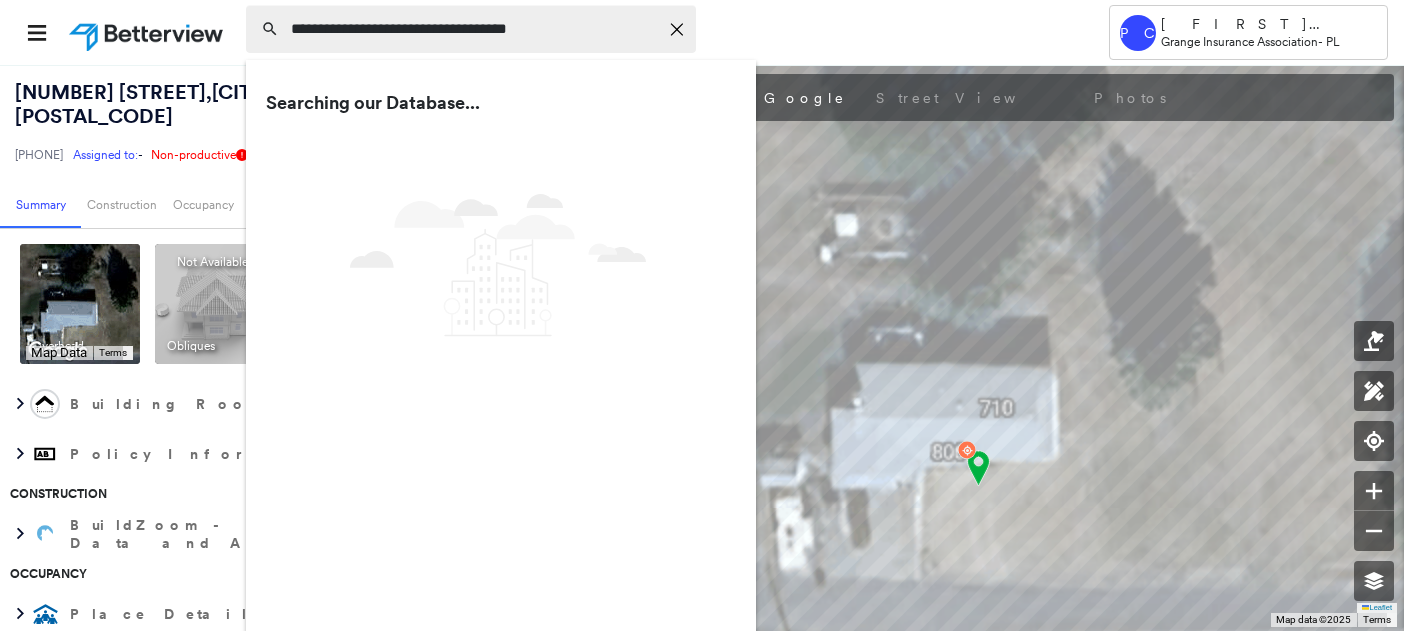 type on "**********" 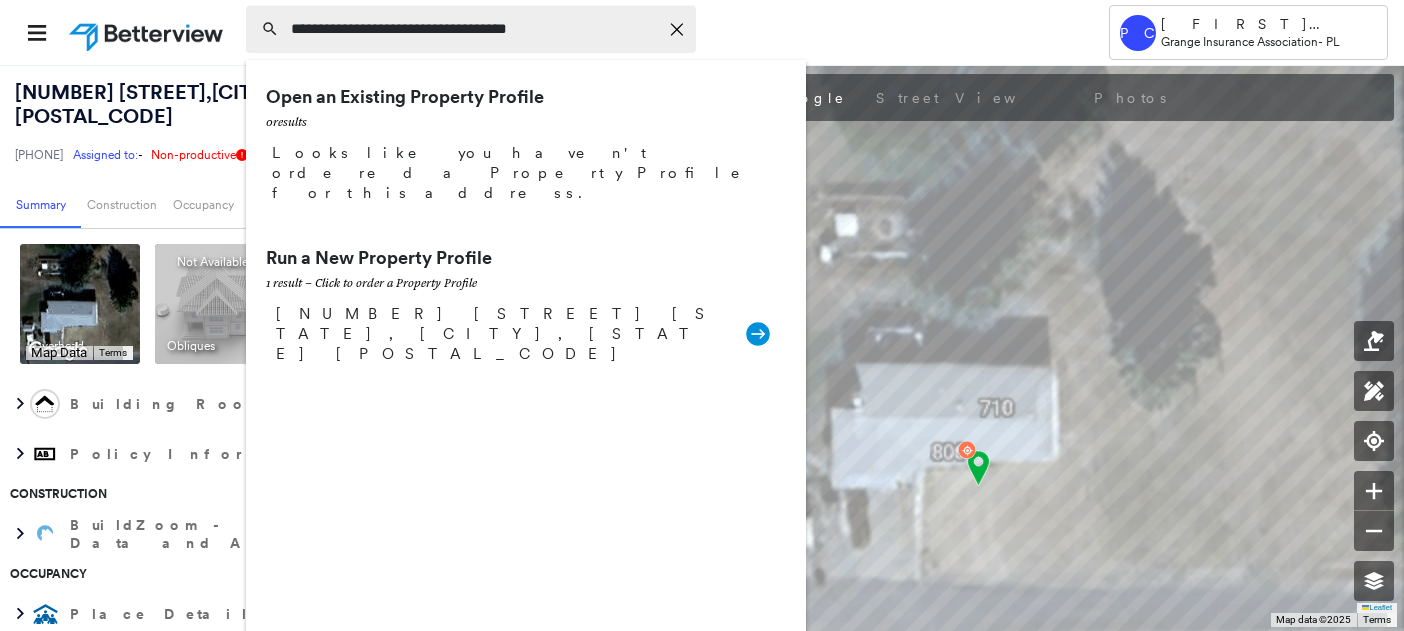 click on "**********" at bounding box center [474, 29] 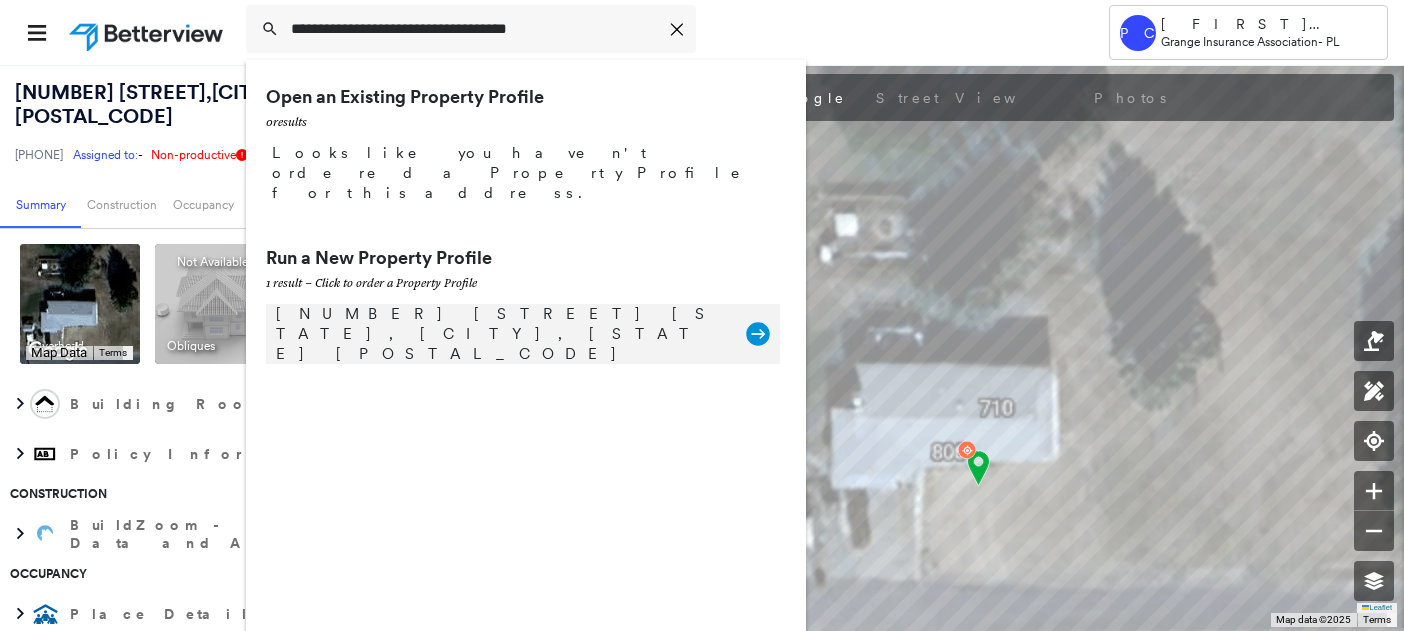 click on "[NUMBER] [STREET] [STATE], [CITY], [STATE] [POSTAL_CODE]" at bounding box center (501, 334) 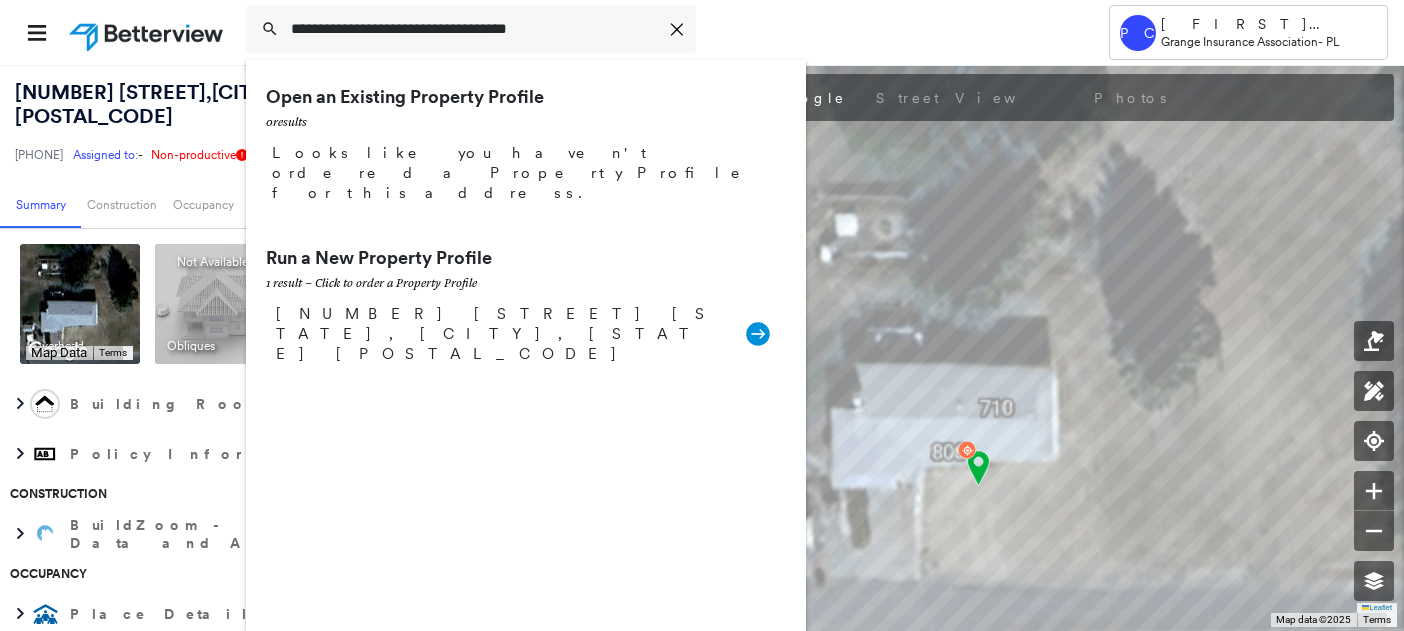 type 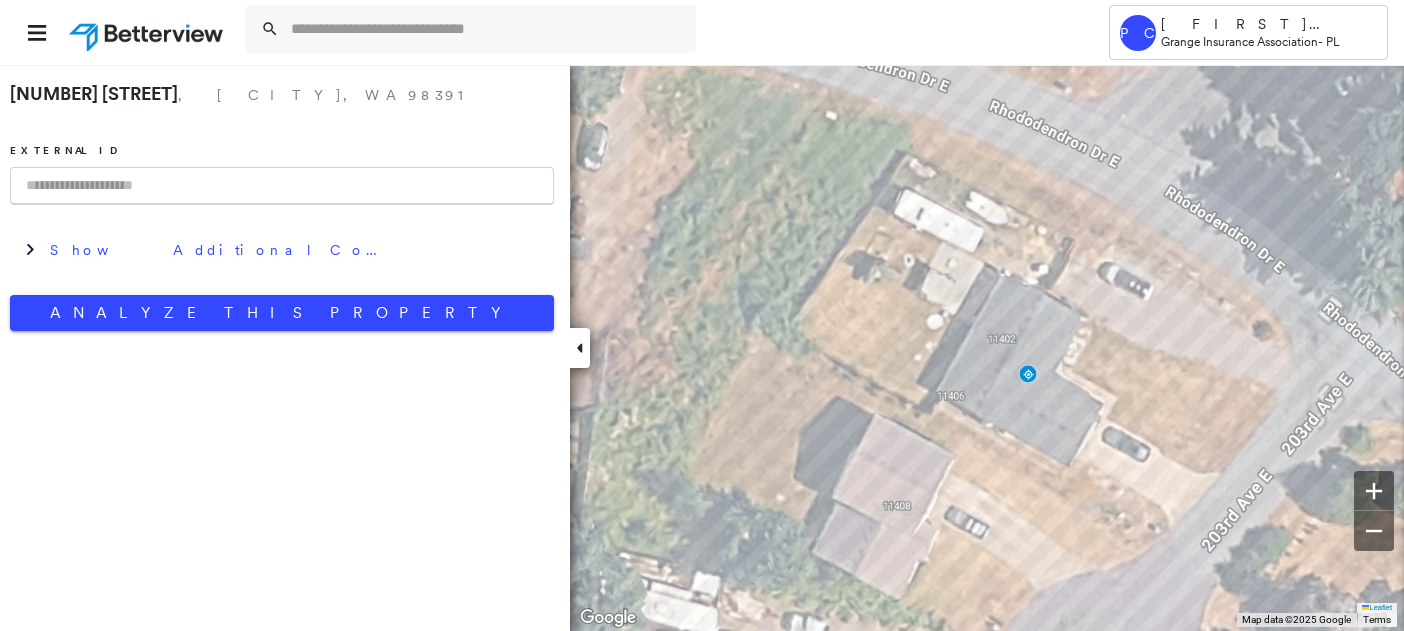 click at bounding box center (282, 186) 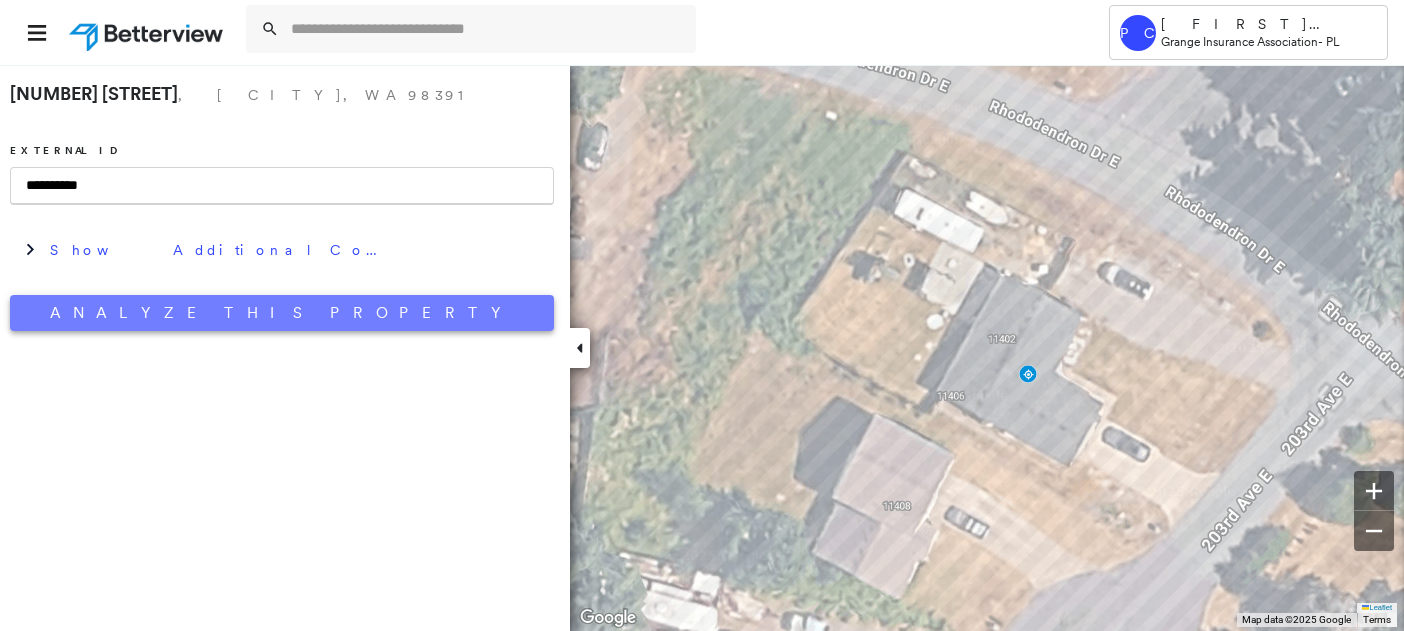 type on "**********" 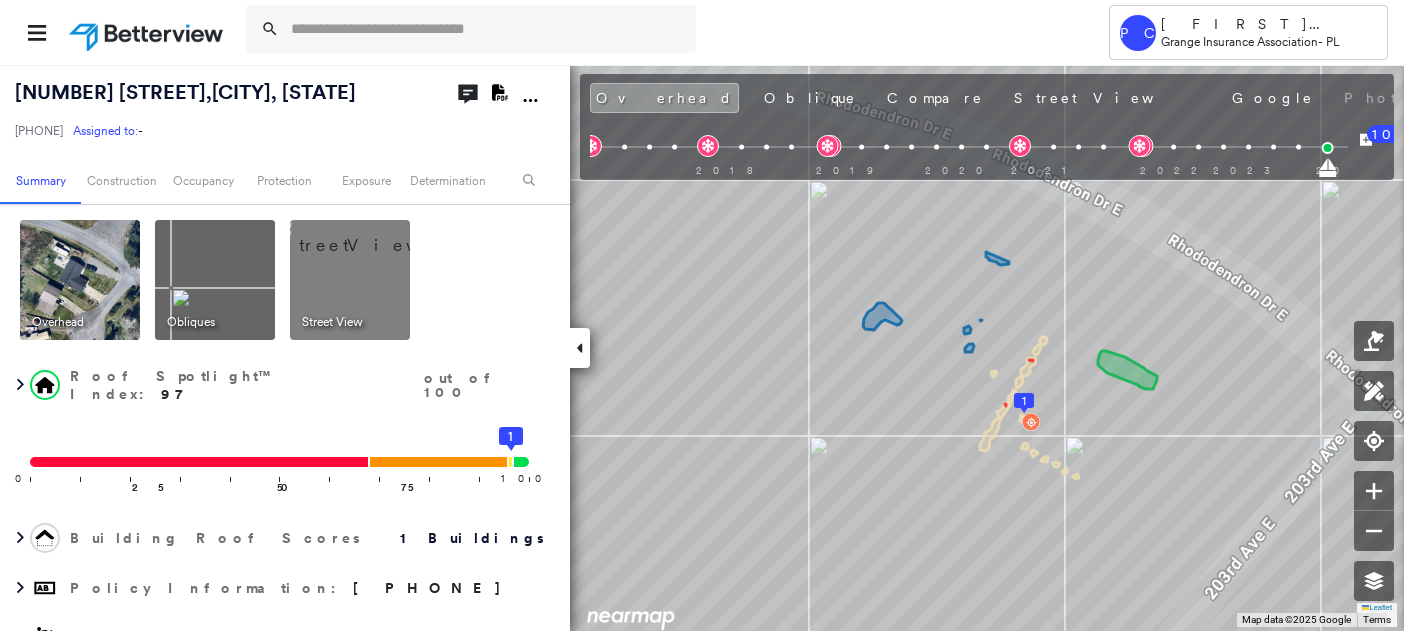 click 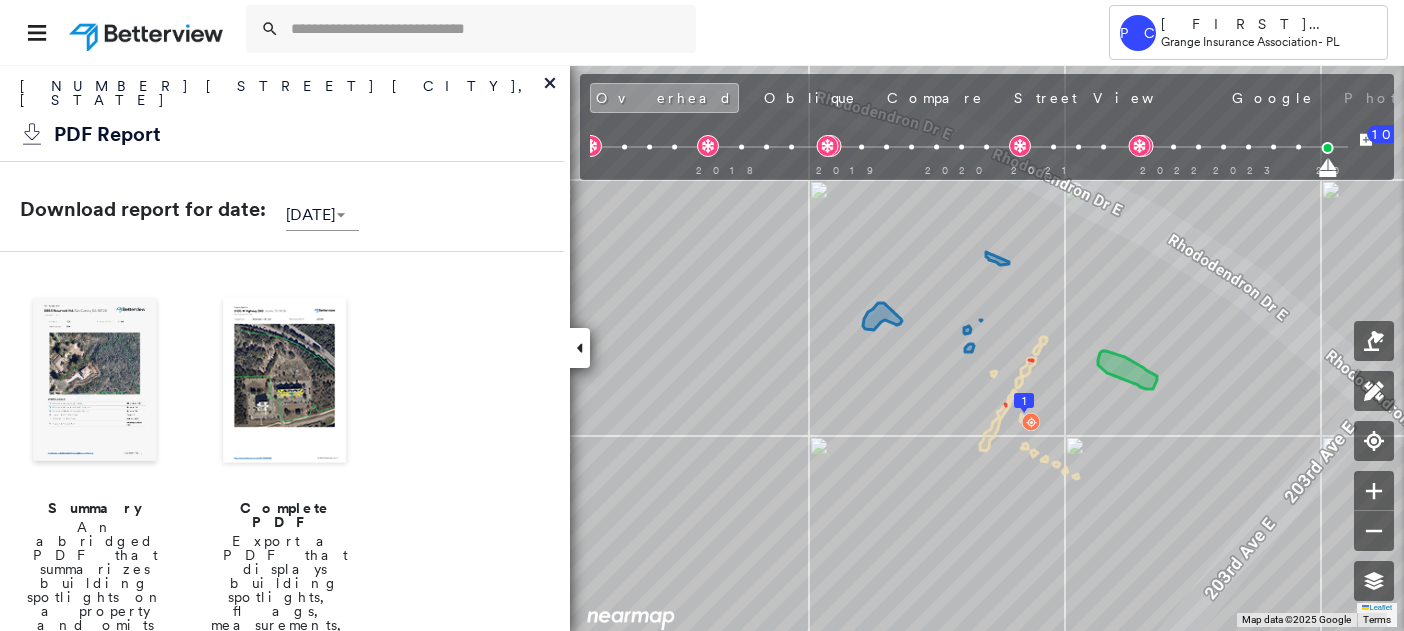 click at bounding box center [95, 382] 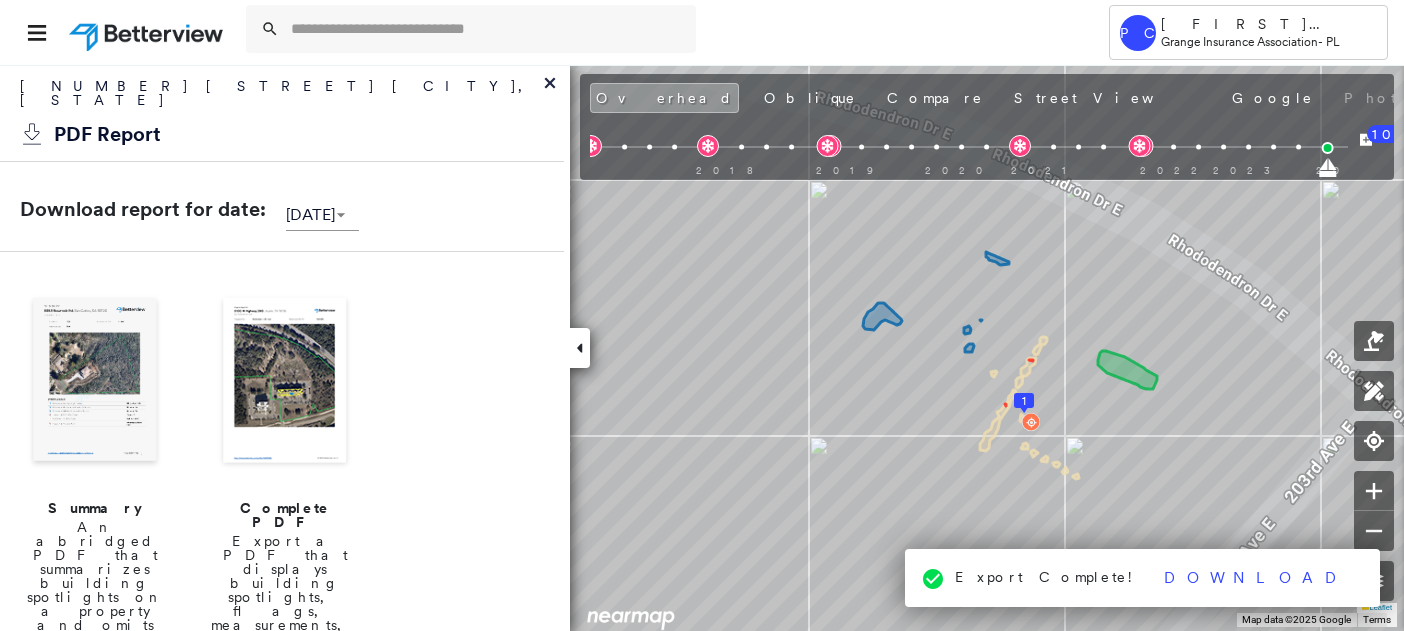 click at bounding box center [95, 382] 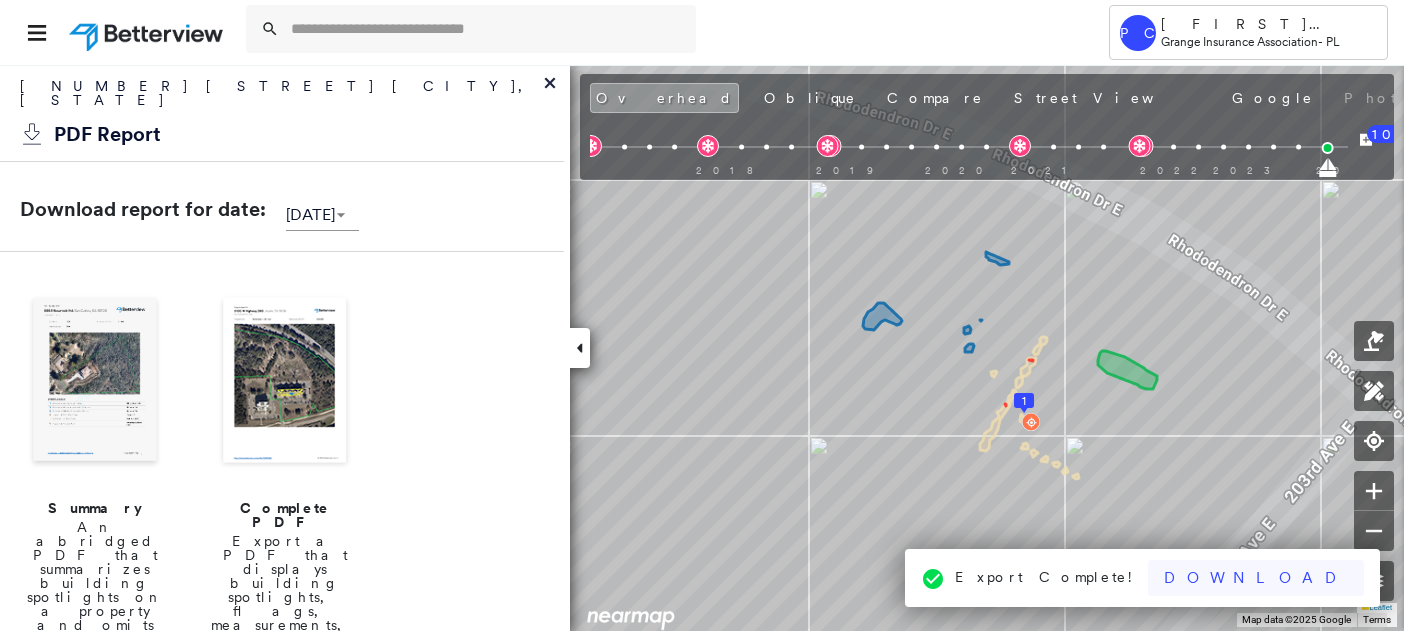 click on "Download" at bounding box center [1256, 578] 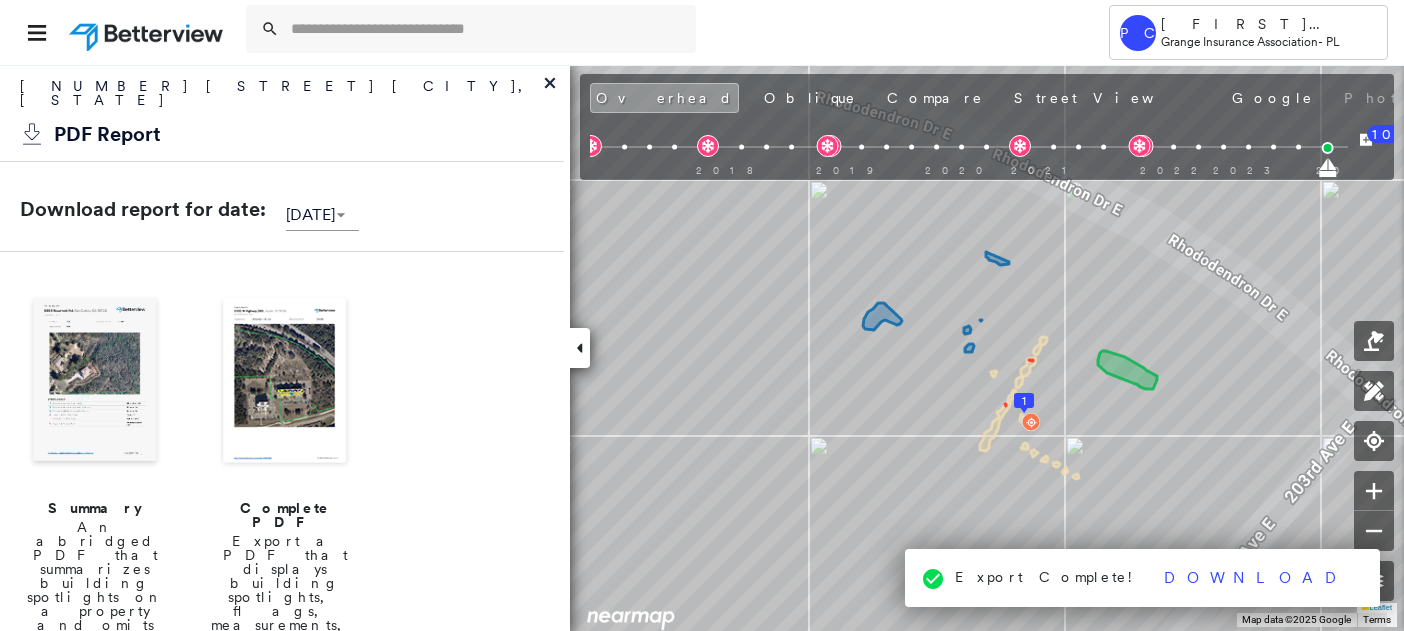 click on "Export Complete!" at bounding box center (1048, 577) 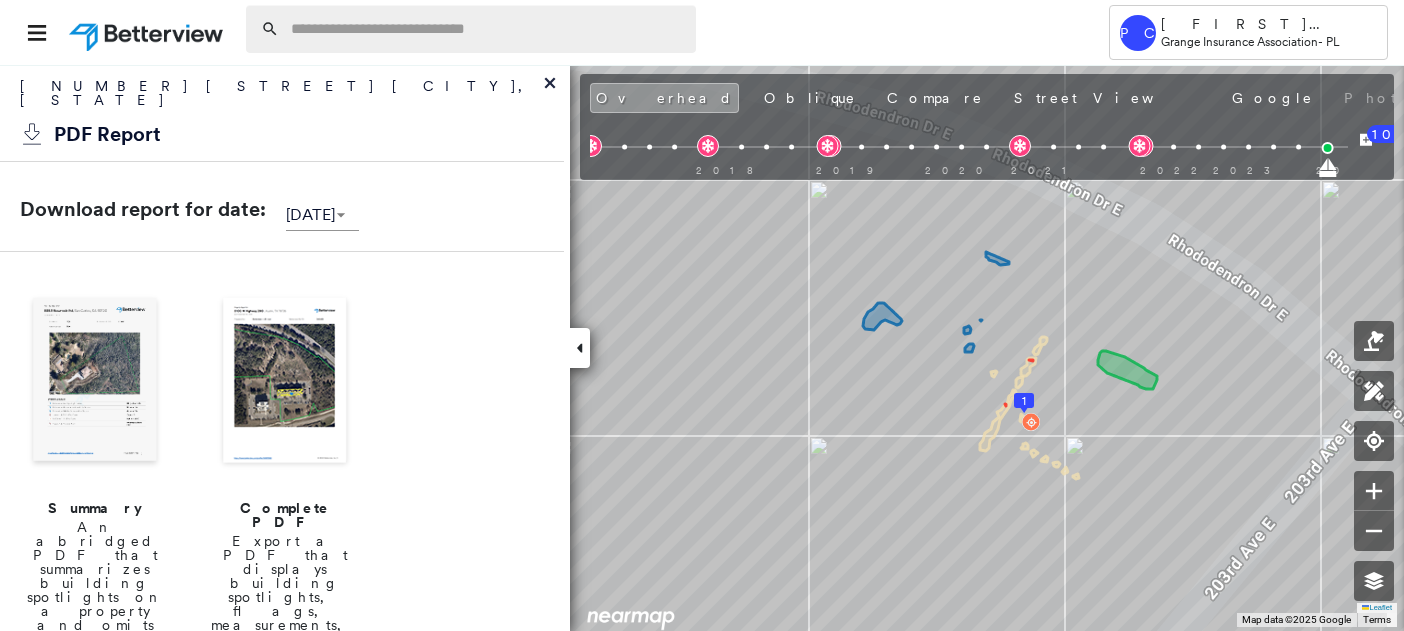 click at bounding box center [487, 29] 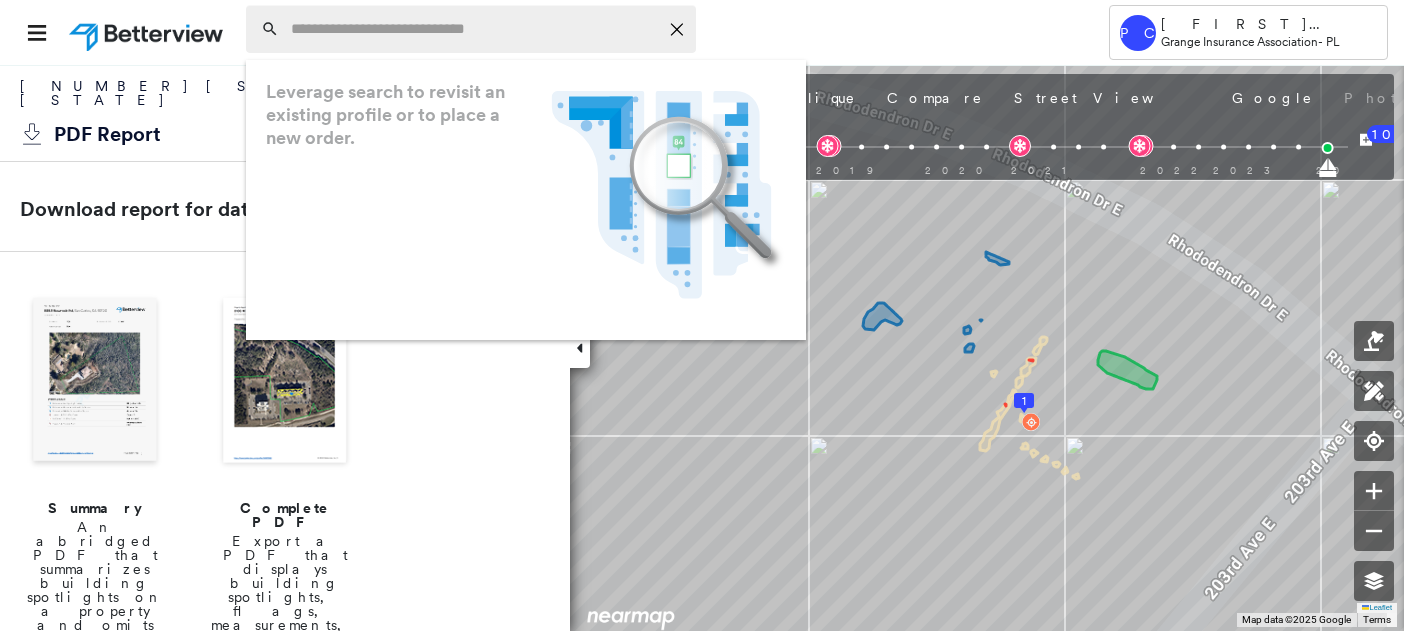 paste on "**********" 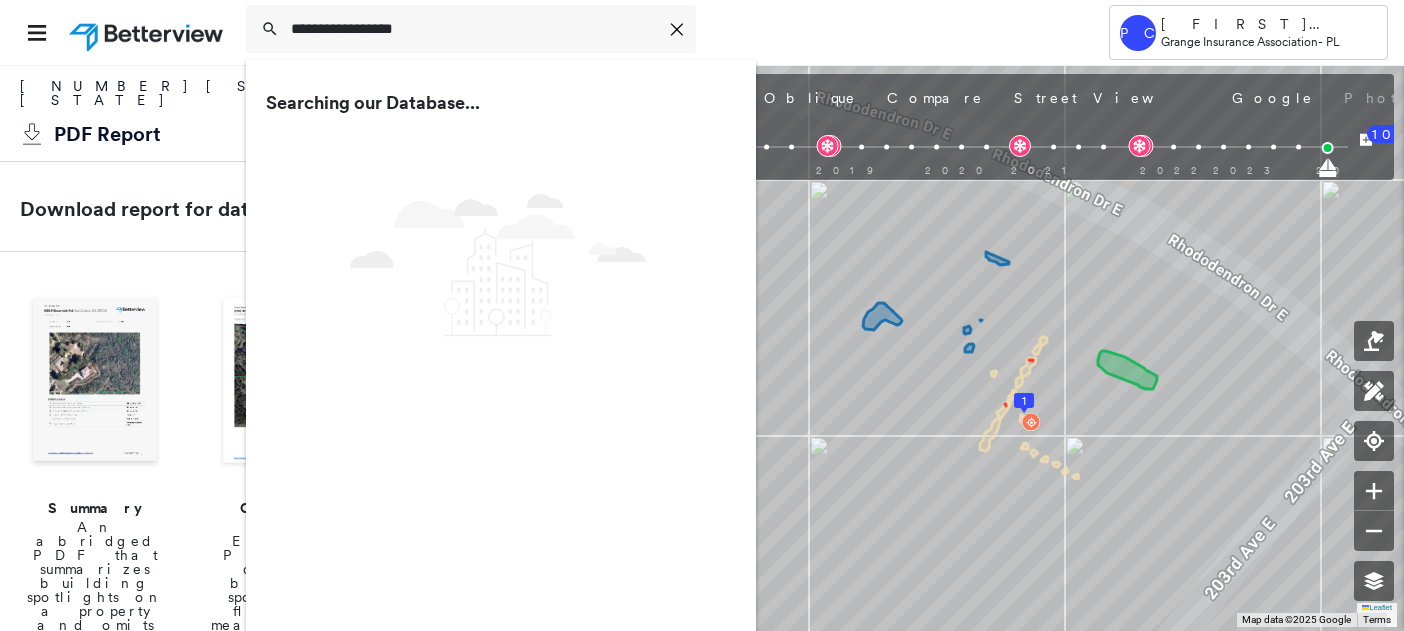 type on "**********" 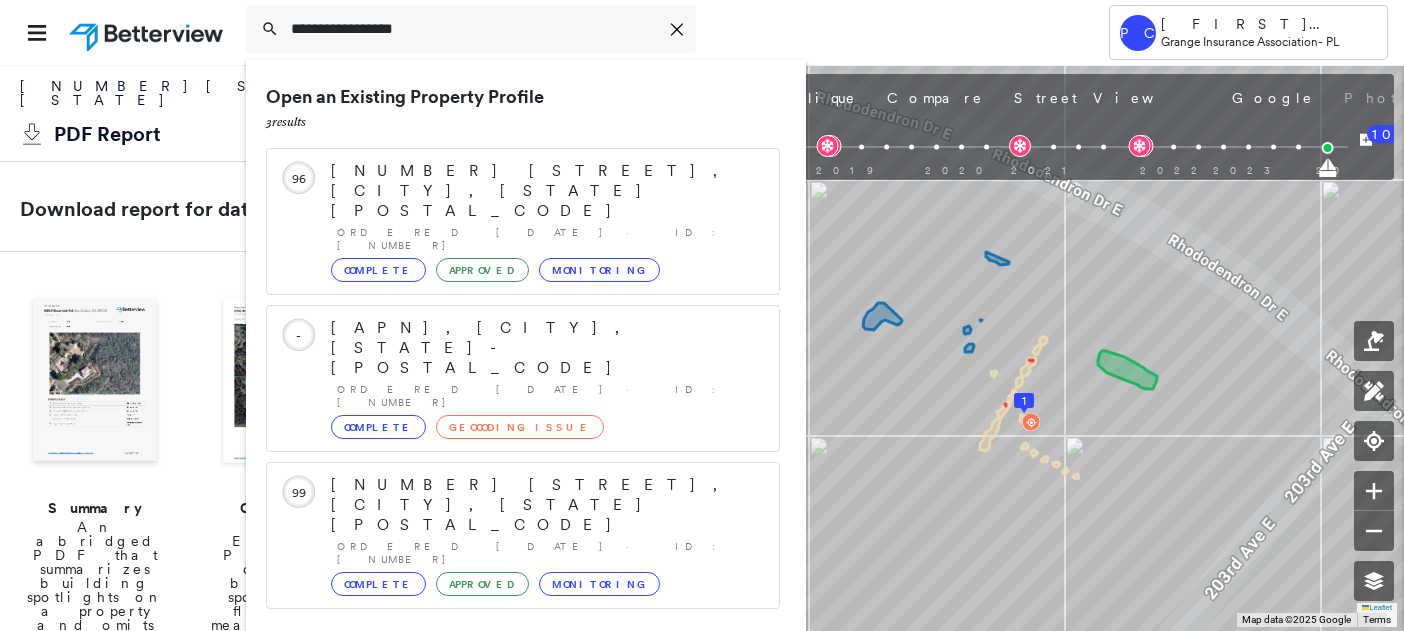 scroll, scrollTop: 87, scrollLeft: 0, axis: vertical 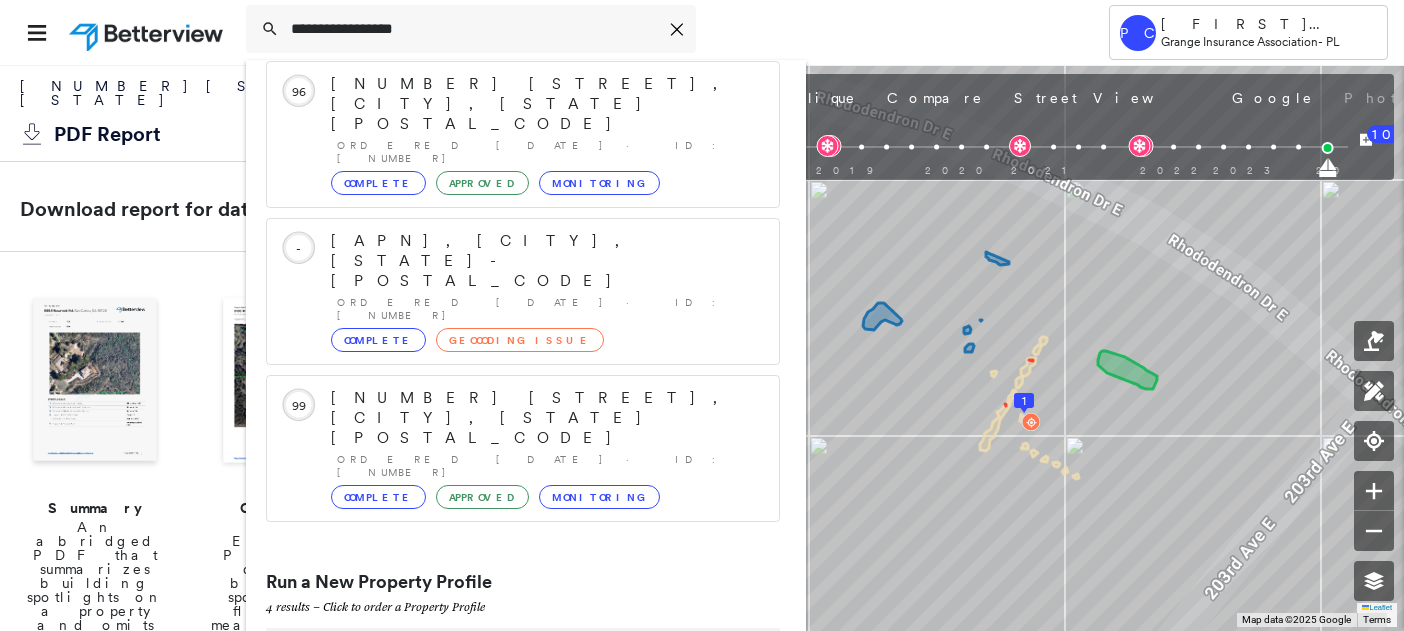 click on "[NUMBER] [STREET], [CITY], [STATE] [POSTAL_CODE]" at bounding box center [501, 658] 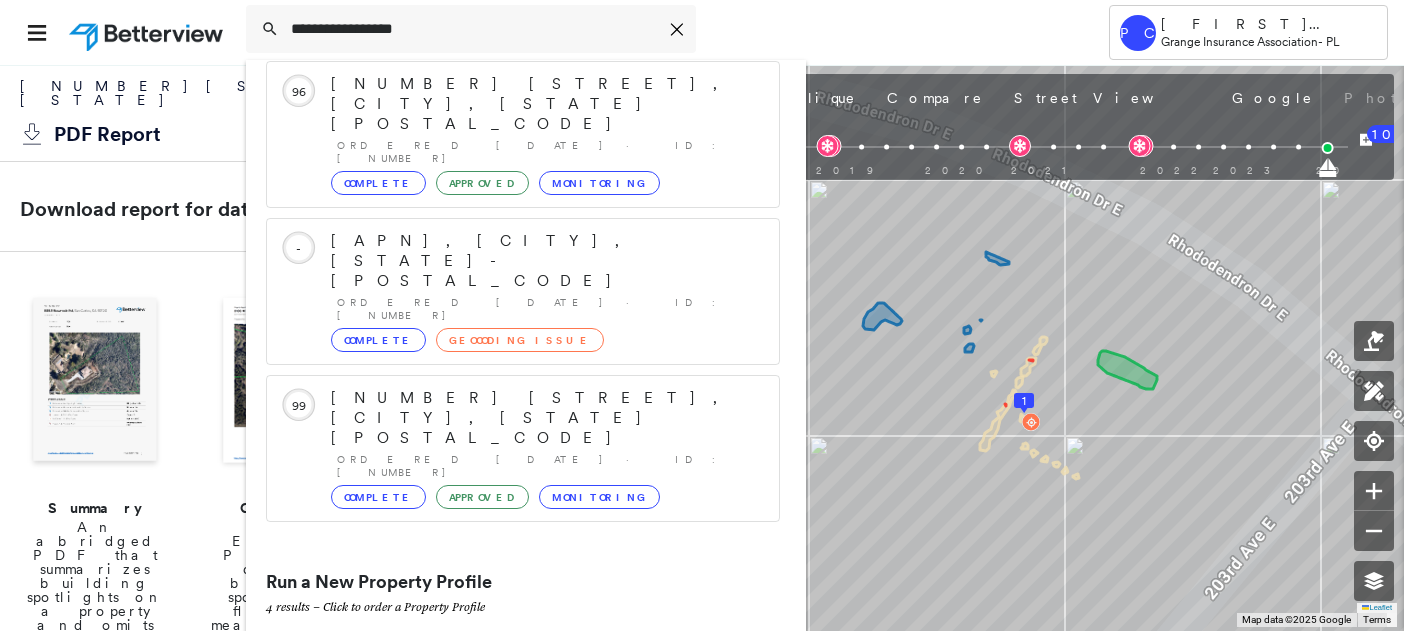 type 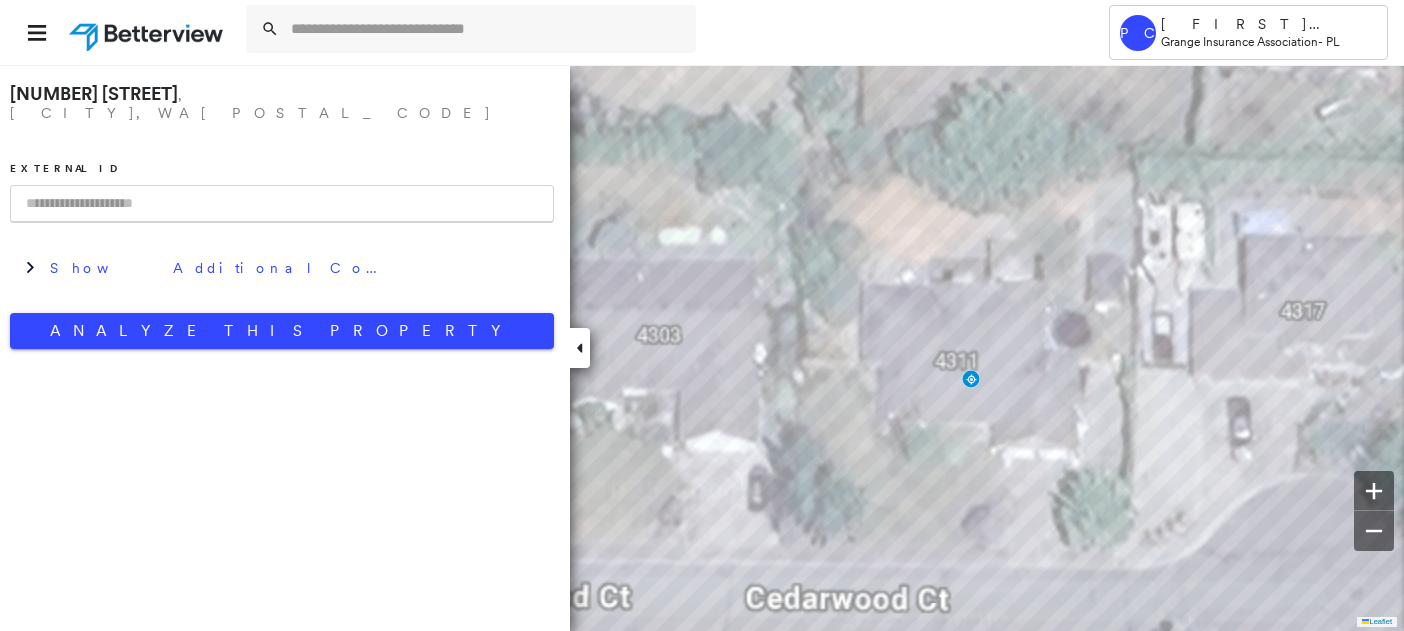 click at bounding box center (282, 204) 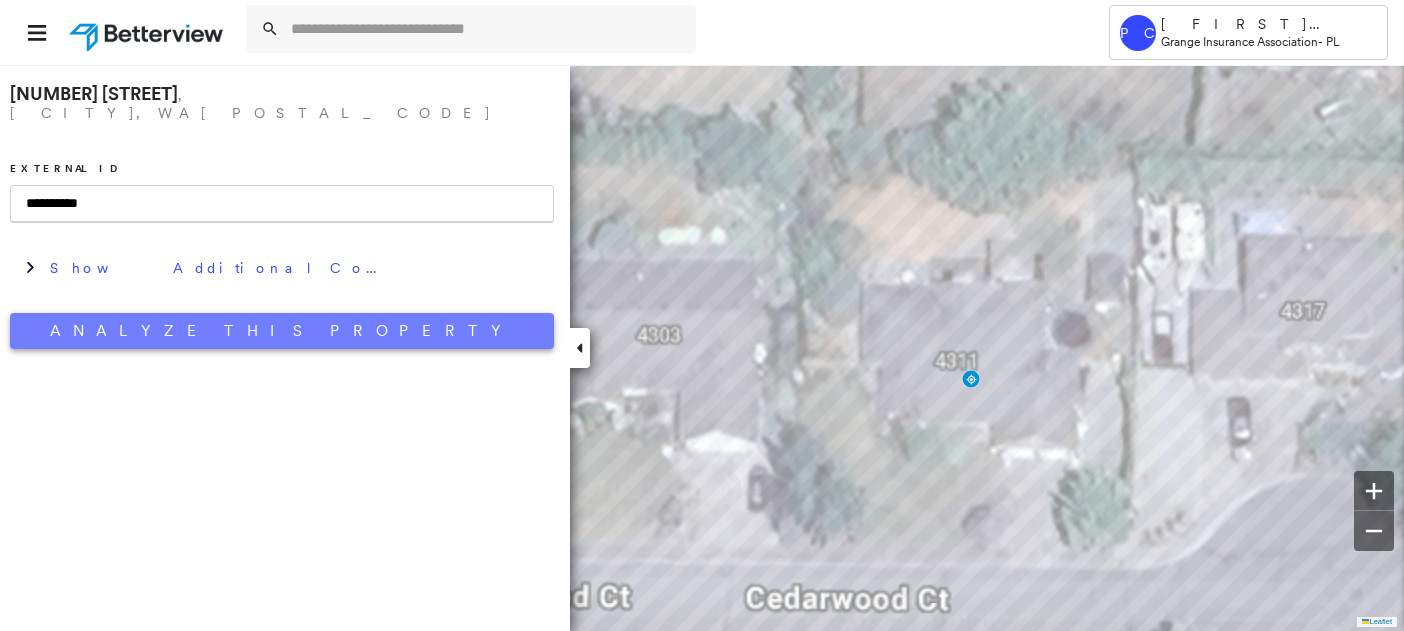 type on "**********" 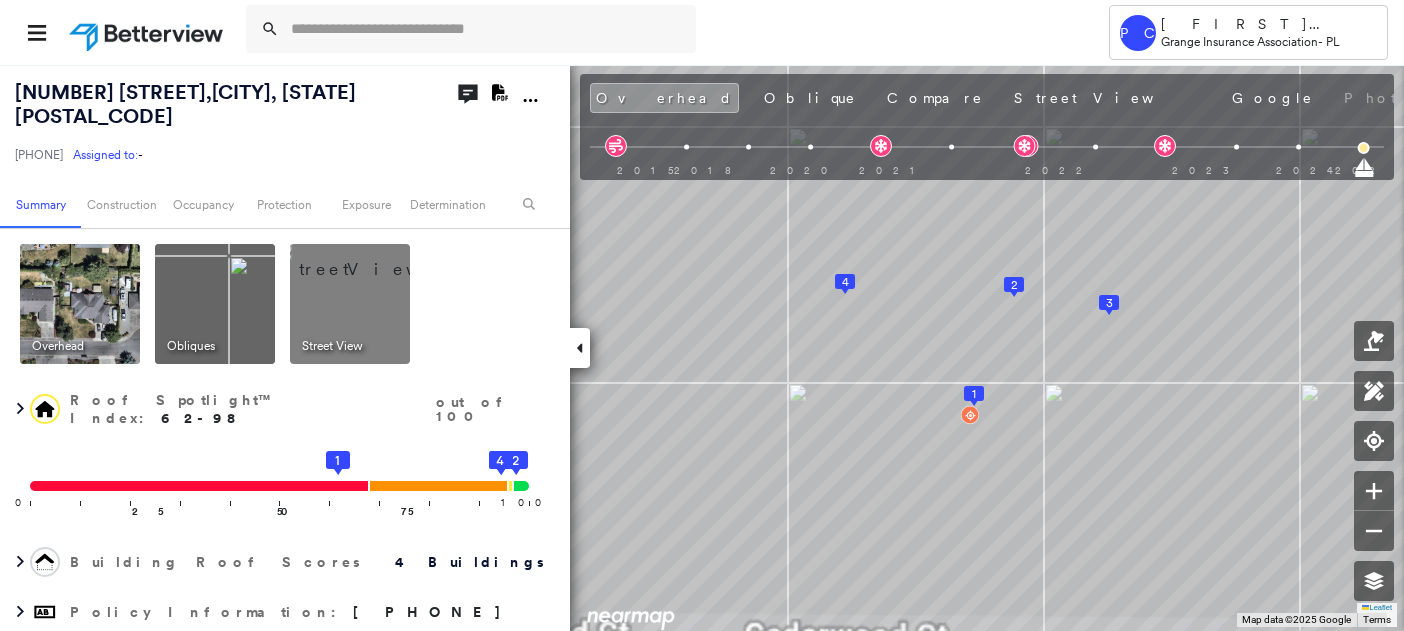 click 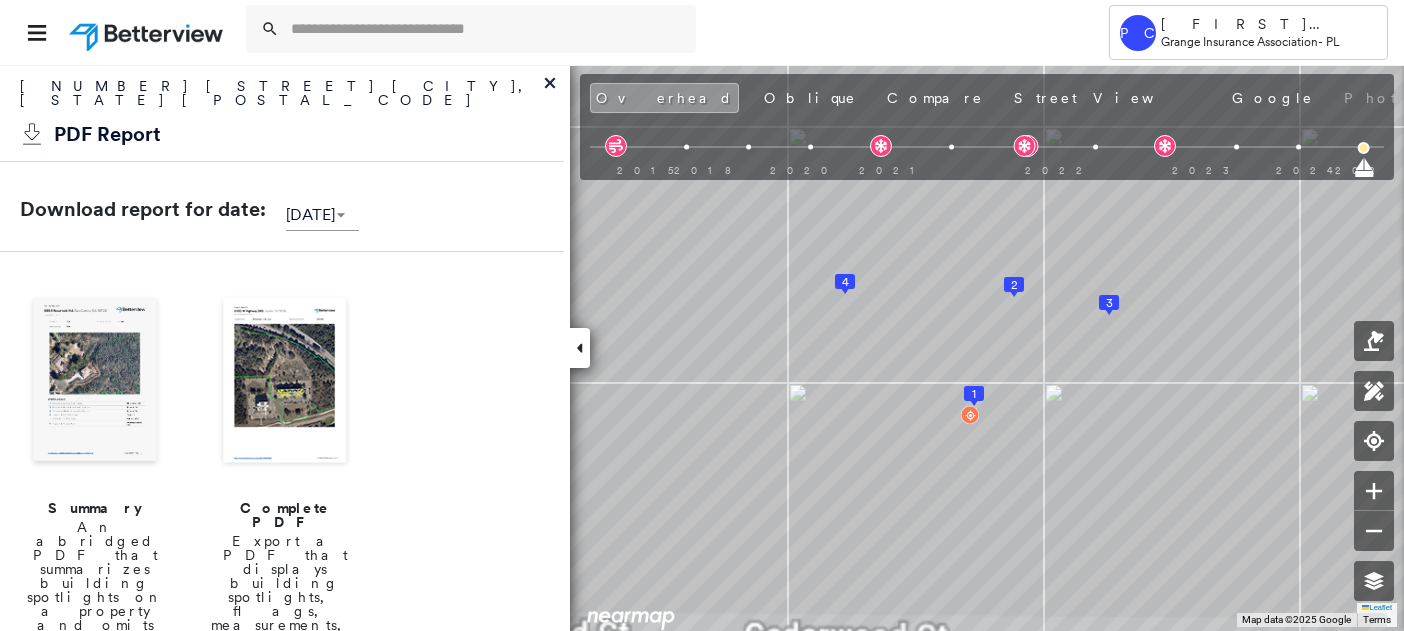 click at bounding box center (95, 382) 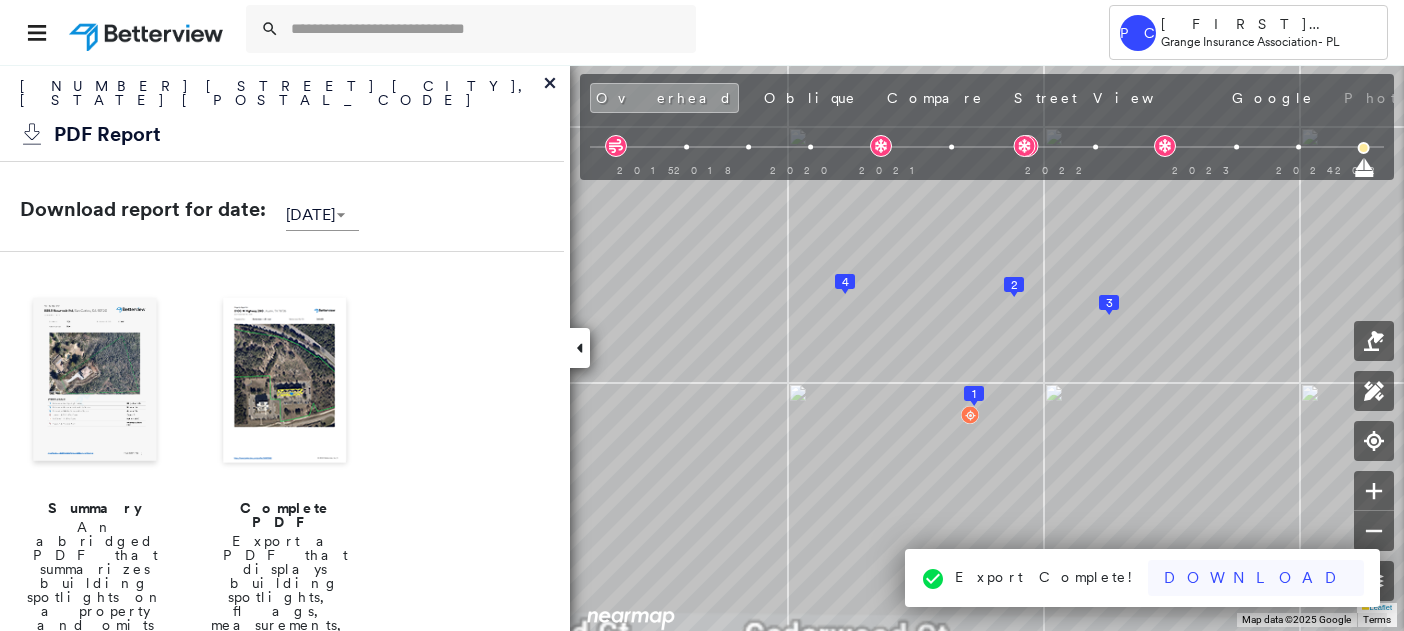 click on "Download" at bounding box center [1256, 578] 